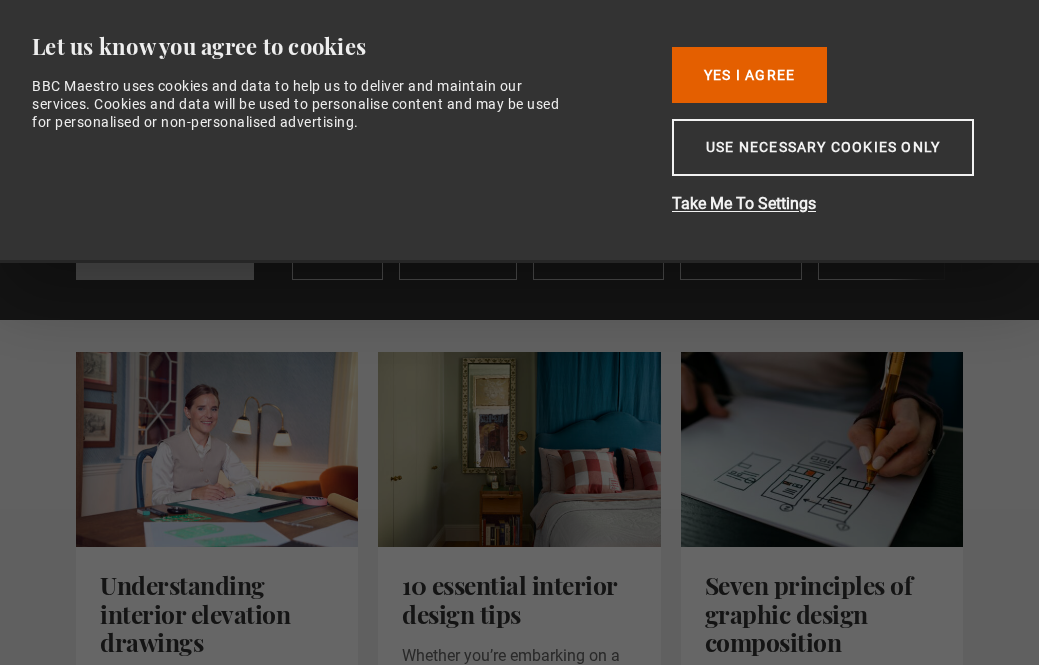 scroll, scrollTop: 0, scrollLeft: 0, axis: both 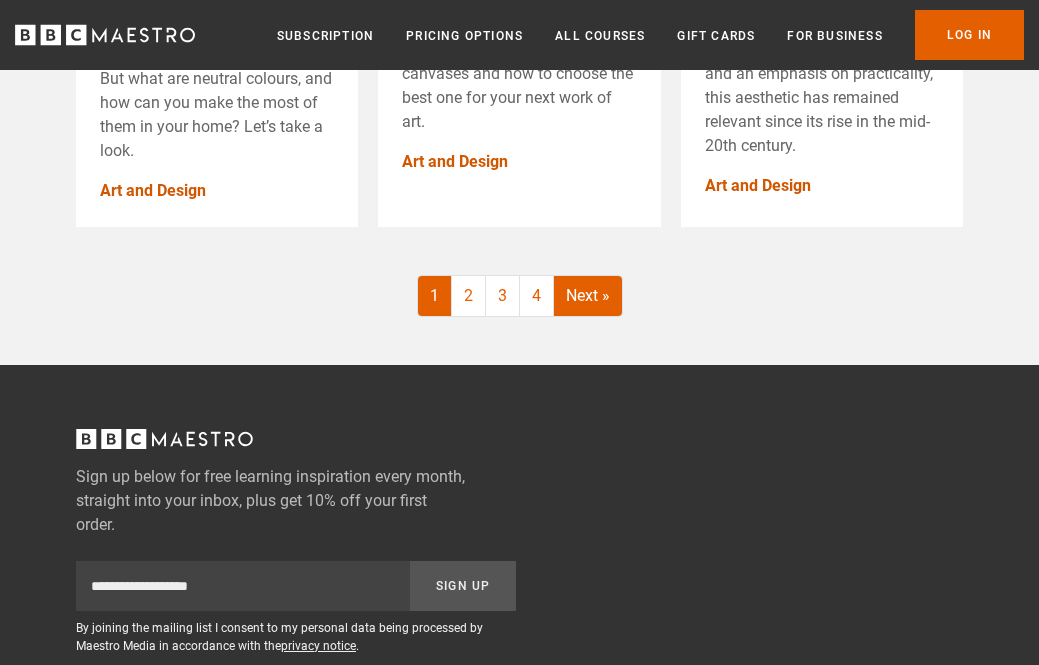 click on "Next »" at bounding box center [588, 296] 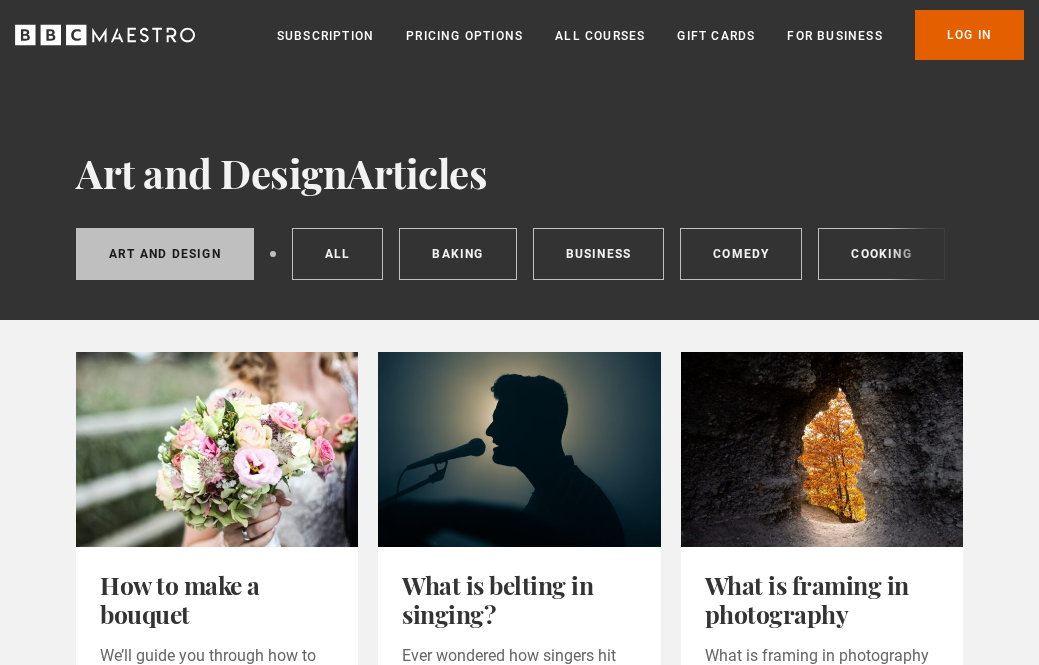 scroll, scrollTop: 0, scrollLeft: 0, axis: both 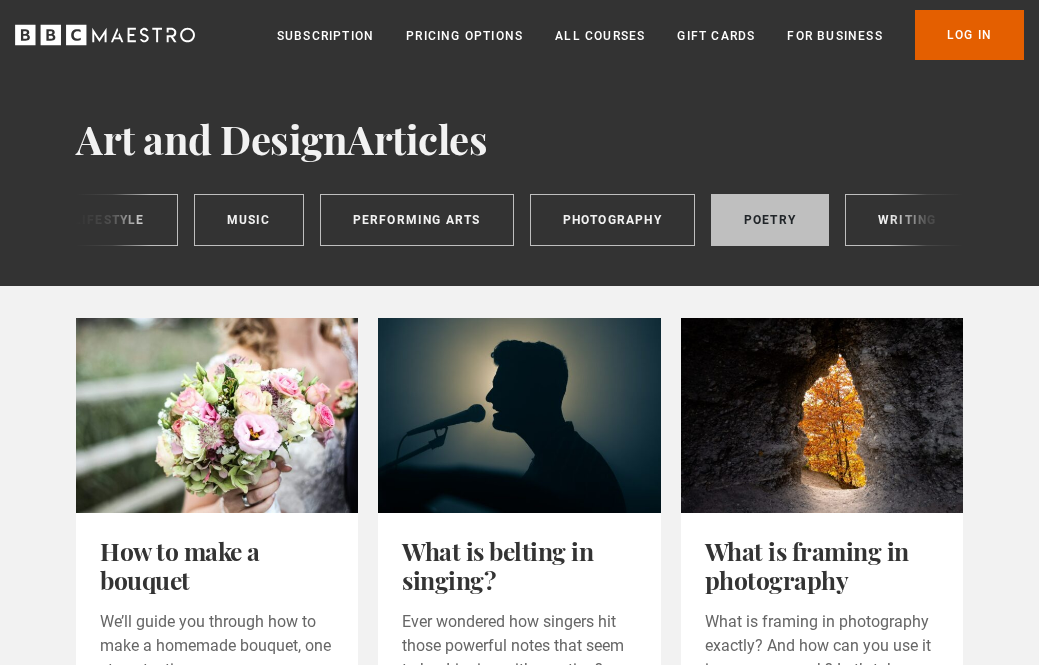 click on "Poetry" at bounding box center [770, 220] 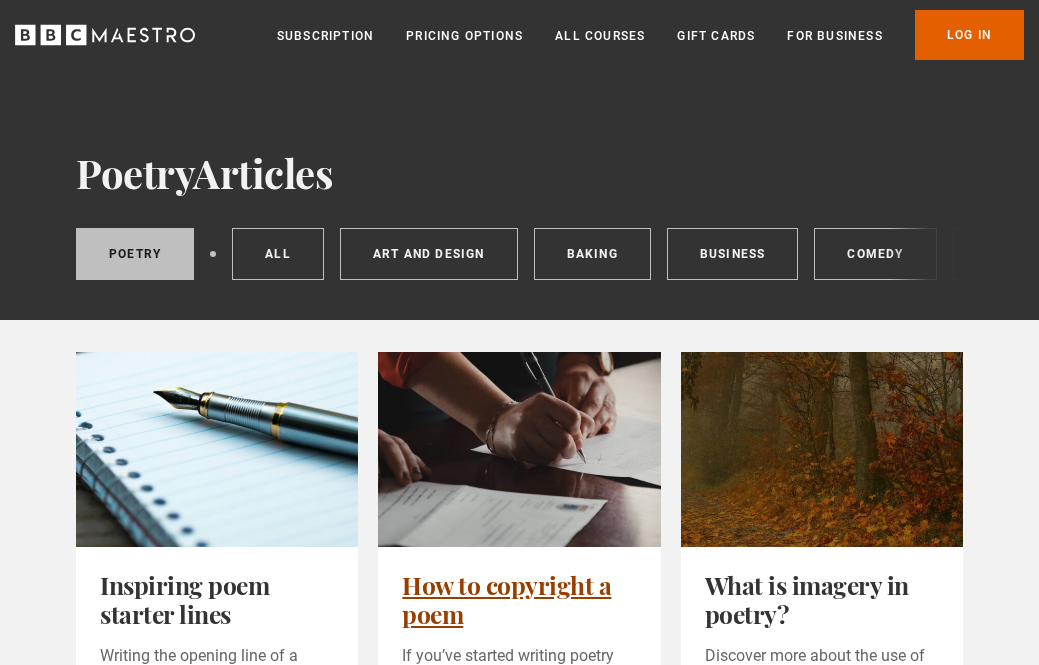 scroll, scrollTop: 0, scrollLeft: 0, axis: both 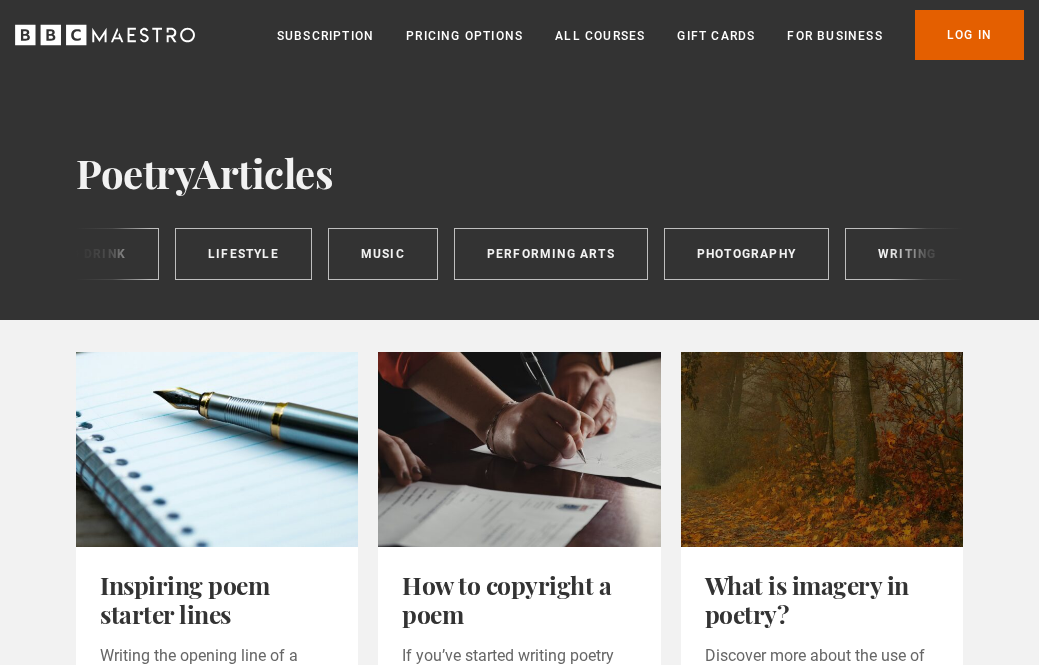 click on "Poetry
All
Art and Design
Baking
Business
Comedy
Cooking
Film and TV
Food and Drink
Lifestyle
Music
Performing Arts
Photography
Writing" at bounding box center (519, 254) 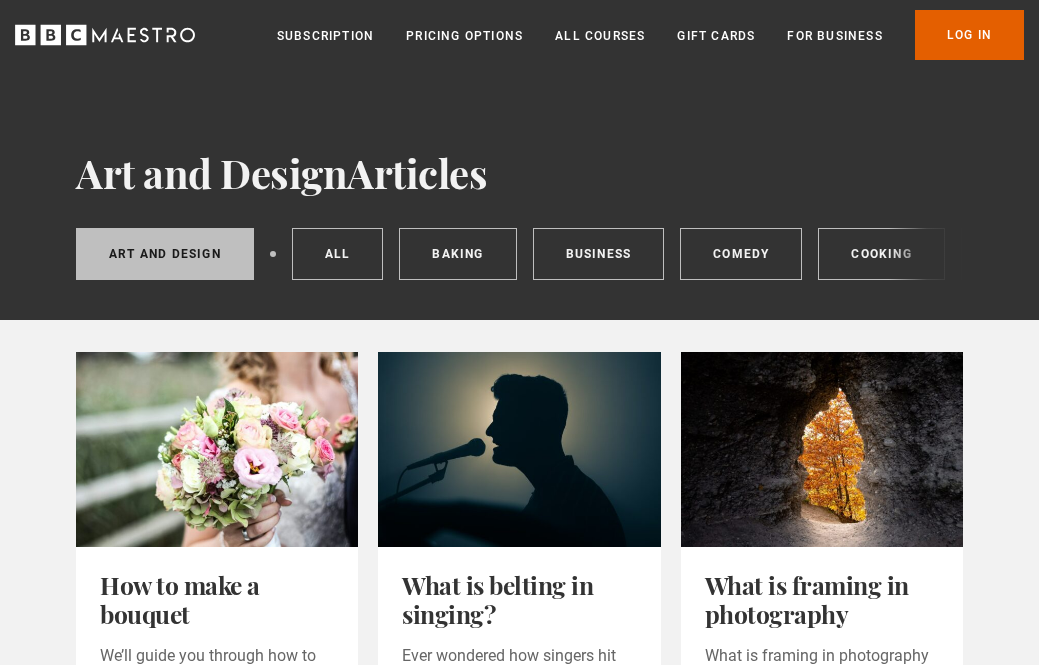 scroll, scrollTop: 0, scrollLeft: 0, axis: both 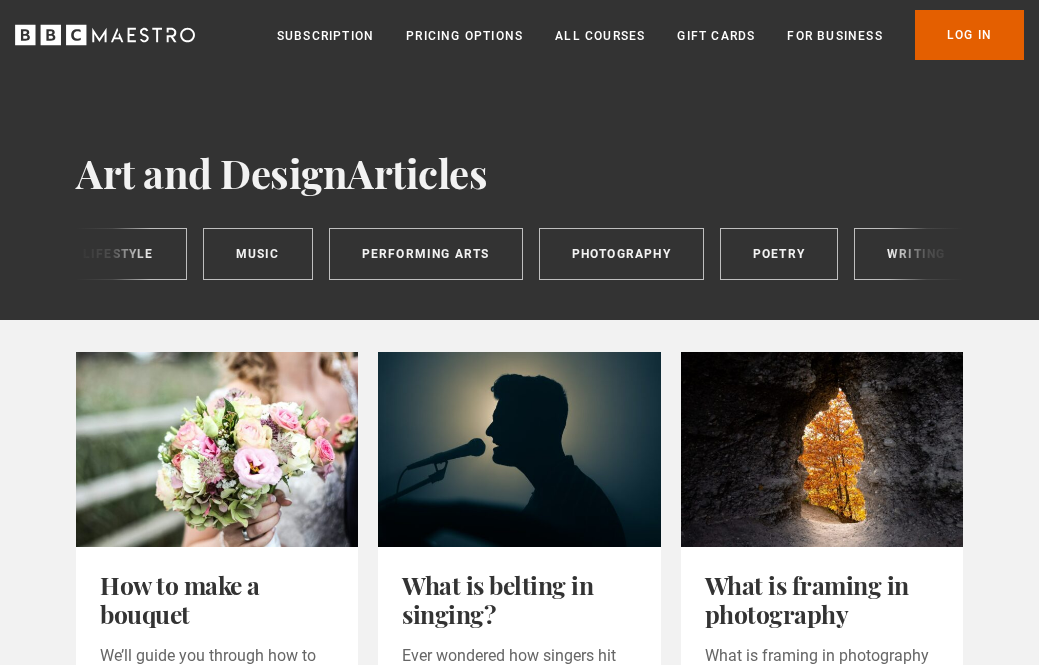 click on "Art and Design
All
Baking
Business
Comedy
Cooking
Film and TV
Food and Drink
Lifestyle
Music
Performing Arts
Photography
Poetry
Writing" at bounding box center [519, 254] 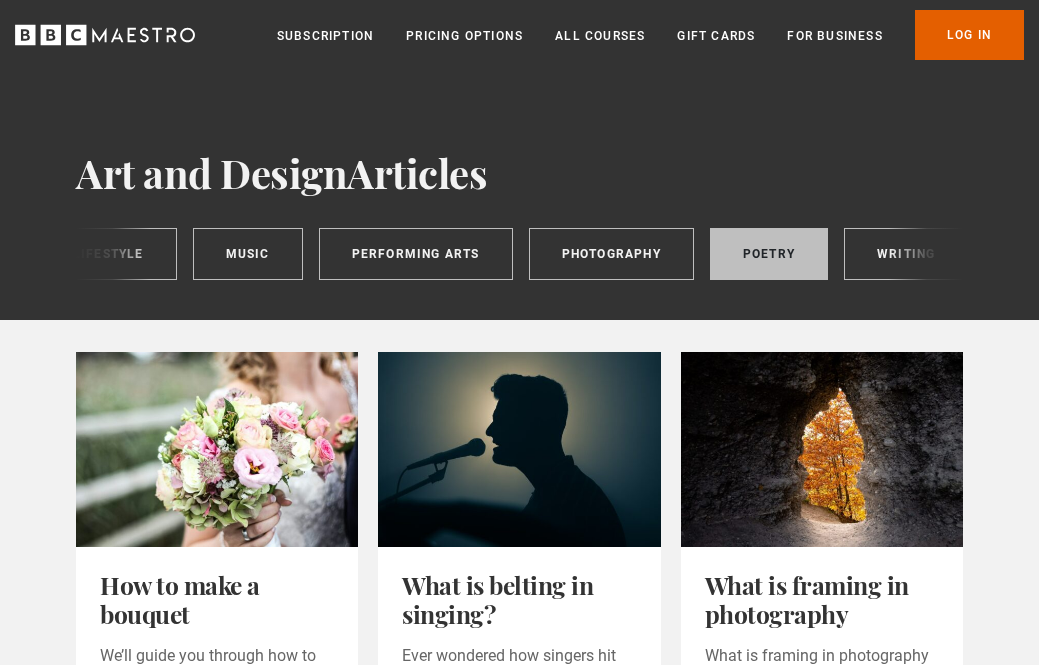 scroll, scrollTop: 0, scrollLeft: 1285, axis: horizontal 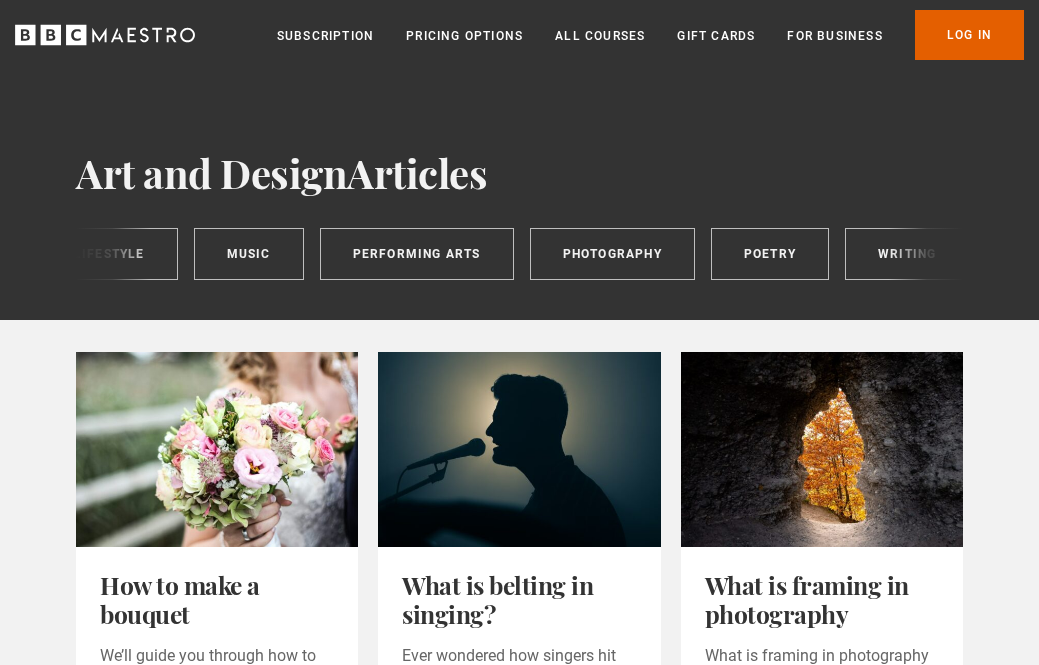 click on "Art and Design
All
Baking
Business
Comedy
Cooking
Film and TV
Food and Drink
Lifestyle
Music
Performing Arts
Photography
Poetry
Writing" at bounding box center (519, 254) 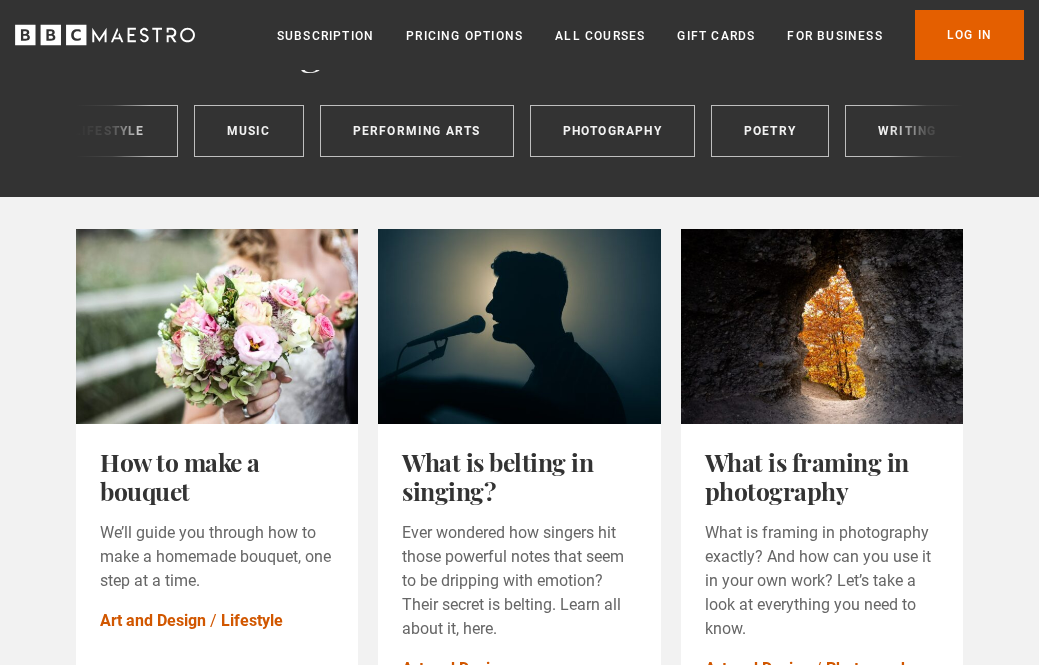 scroll, scrollTop: 124, scrollLeft: 0, axis: vertical 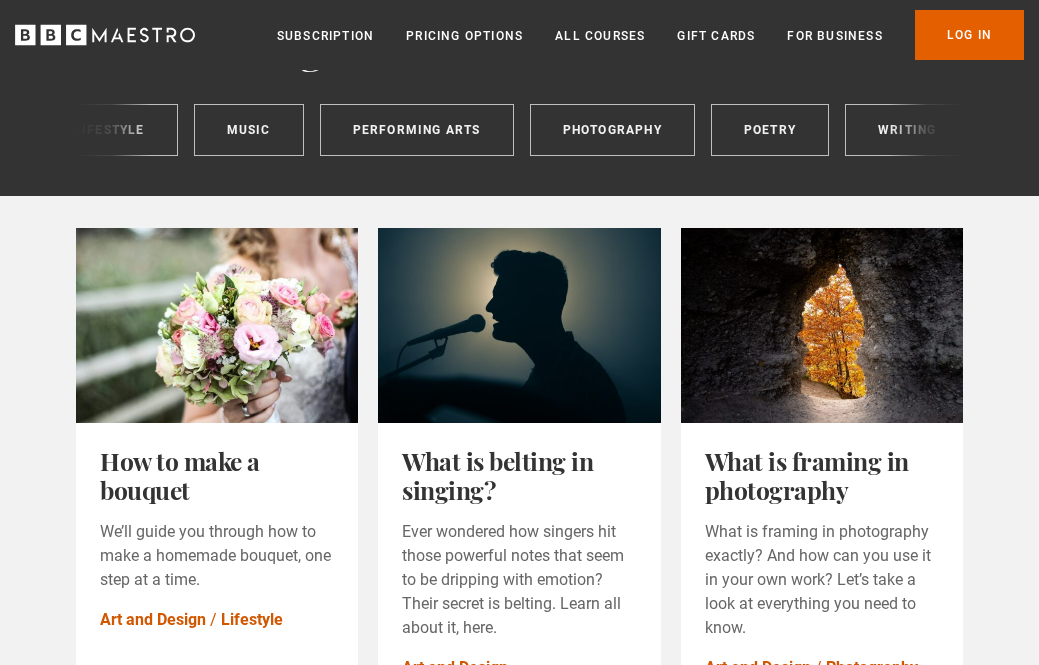 click on "Art and Design
All
Baking
Business
Comedy
Cooking
Film and TV
Food and Drink
Lifestyle
Music
Performing Arts
Photography
Poetry
Writing" at bounding box center [519, 130] 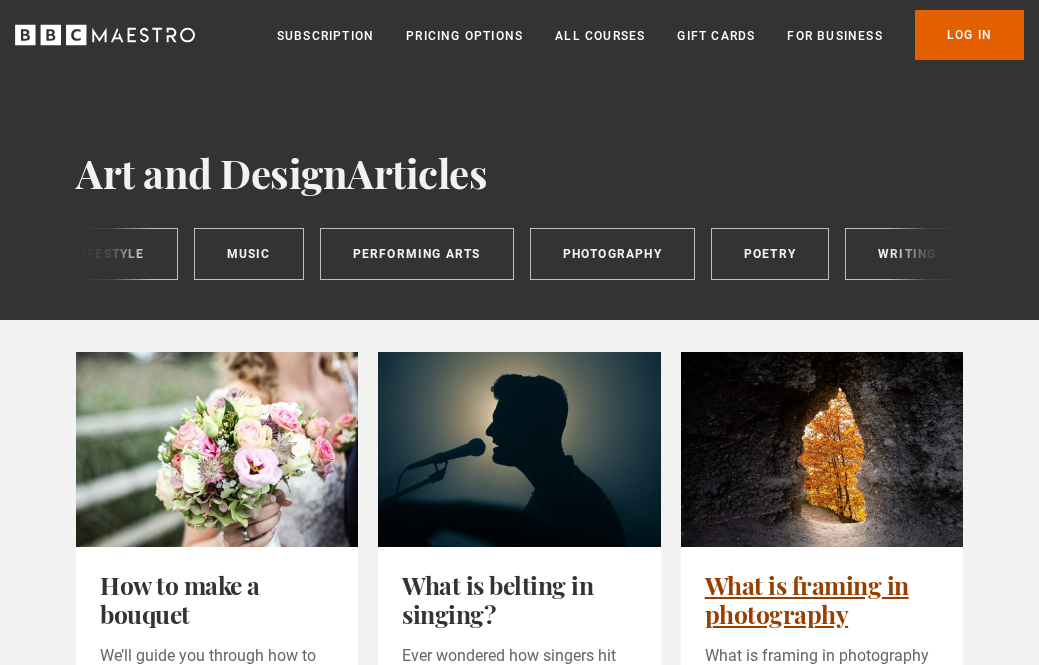 scroll, scrollTop: 0, scrollLeft: 0, axis: both 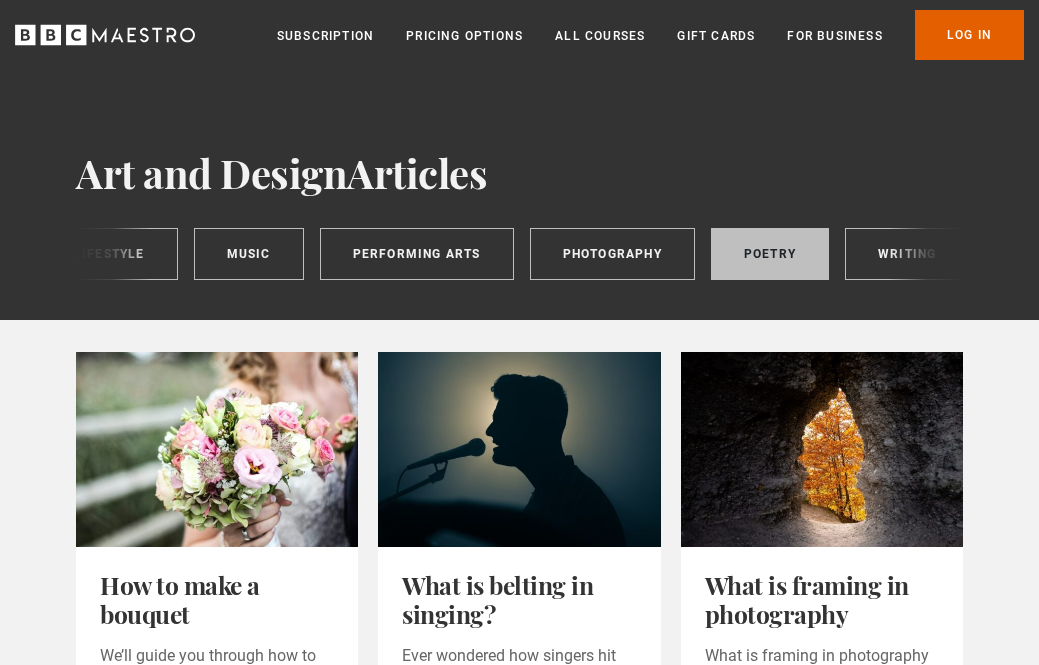click on "Poetry" at bounding box center [770, 254] 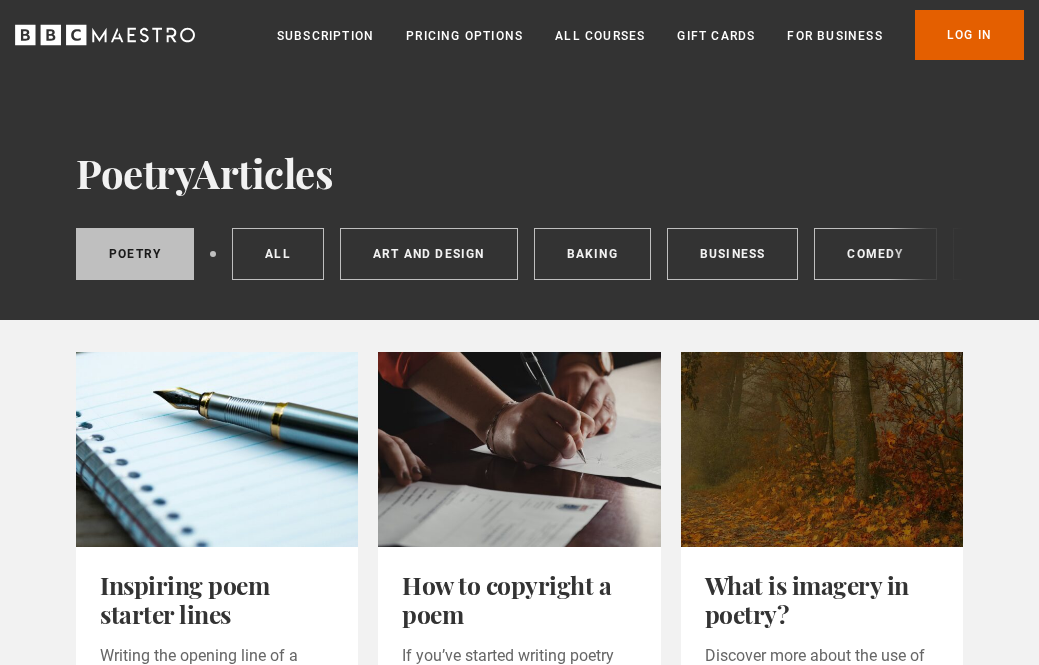 scroll, scrollTop: 0, scrollLeft: 0, axis: both 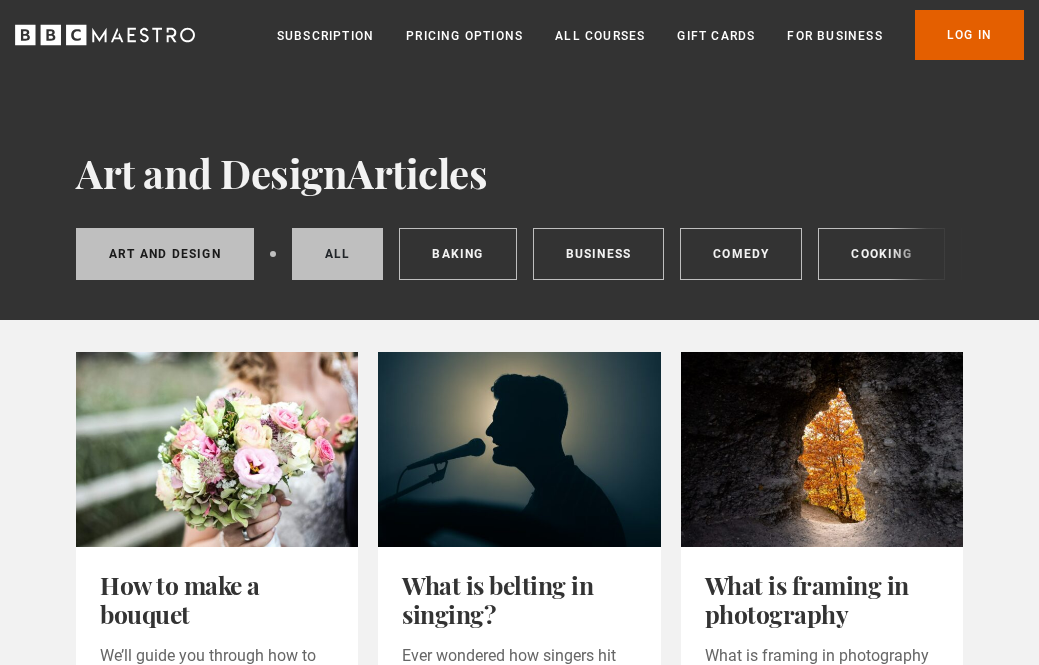 click on "All" at bounding box center [338, 254] 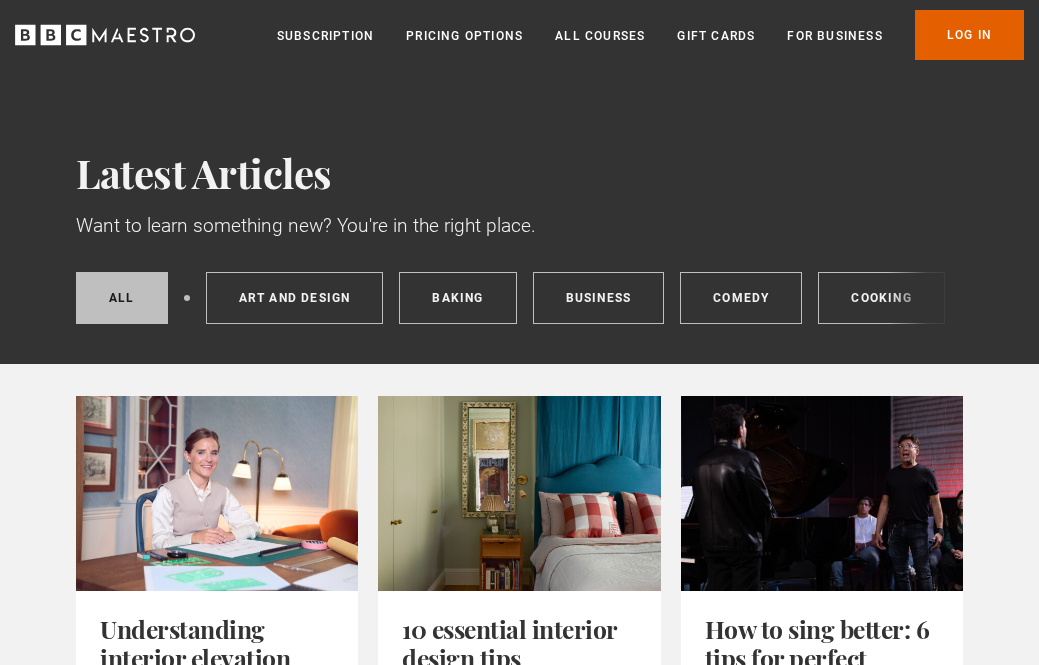 scroll, scrollTop: 0, scrollLeft: 0, axis: both 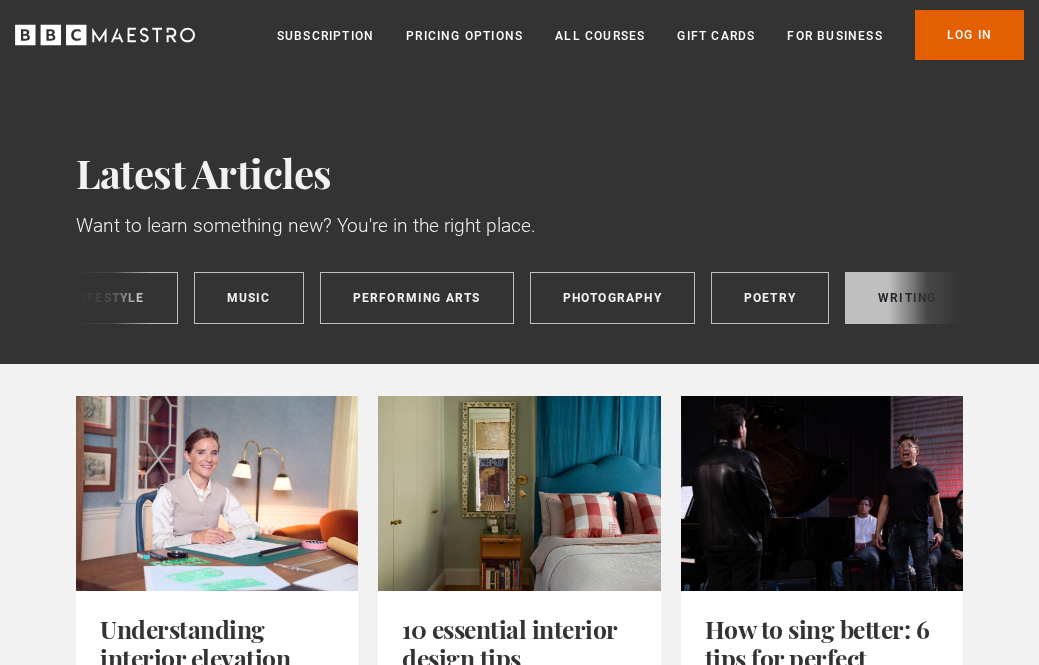 click on "Writing" at bounding box center [907, 298] 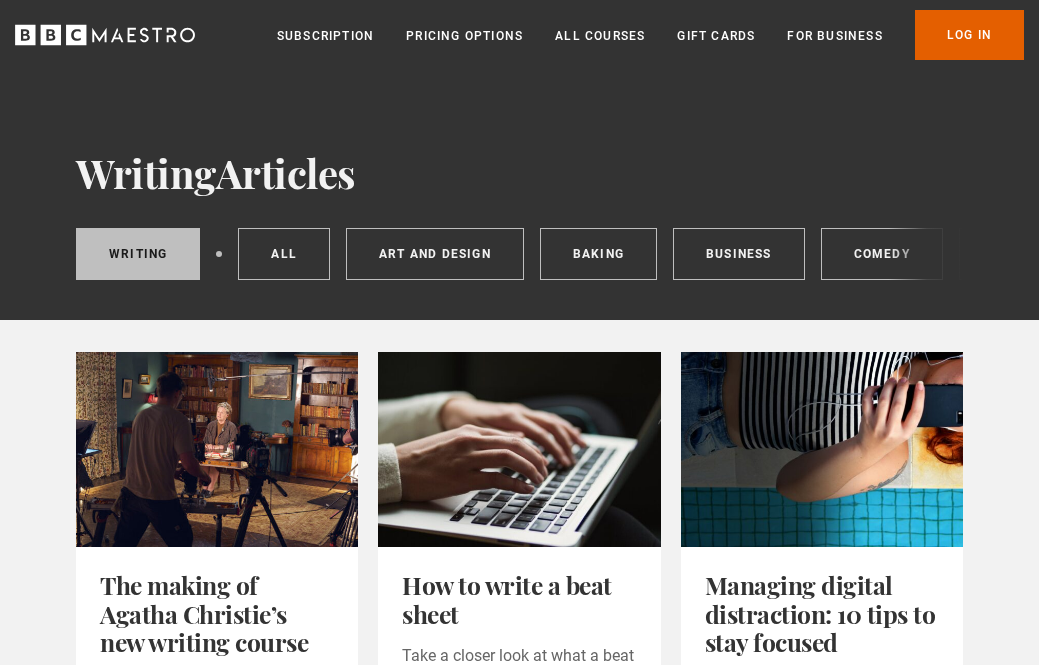scroll, scrollTop: 0, scrollLeft: 0, axis: both 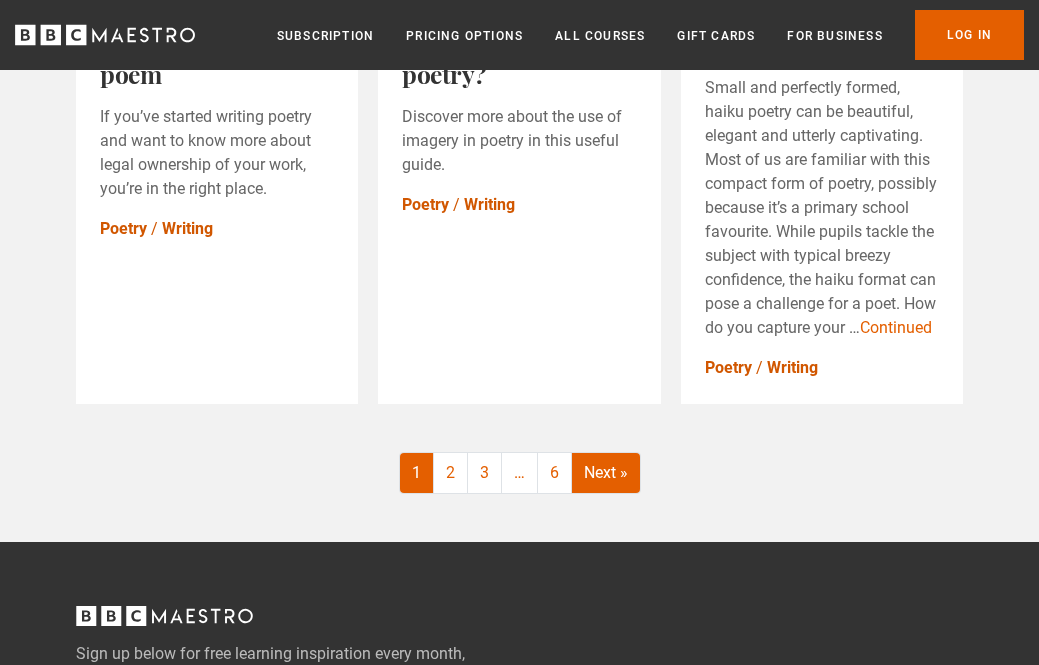 click on "Next »" at bounding box center (606, 473) 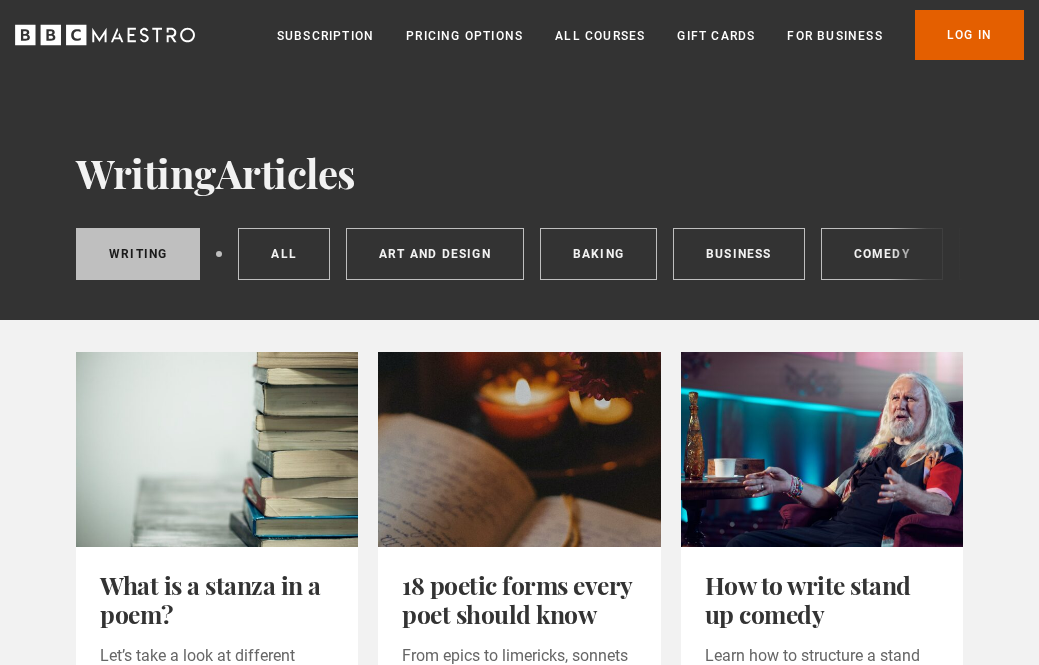 scroll, scrollTop: 0, scrollLeft: 0, axis: both 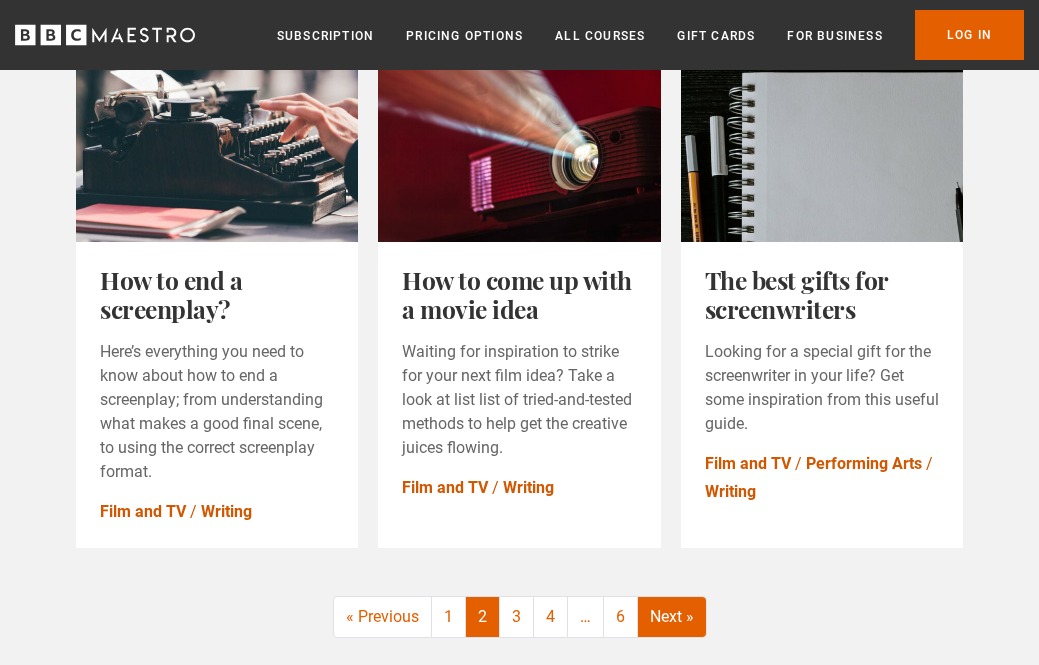 click on "Next »" at bounding box center [672, 617] 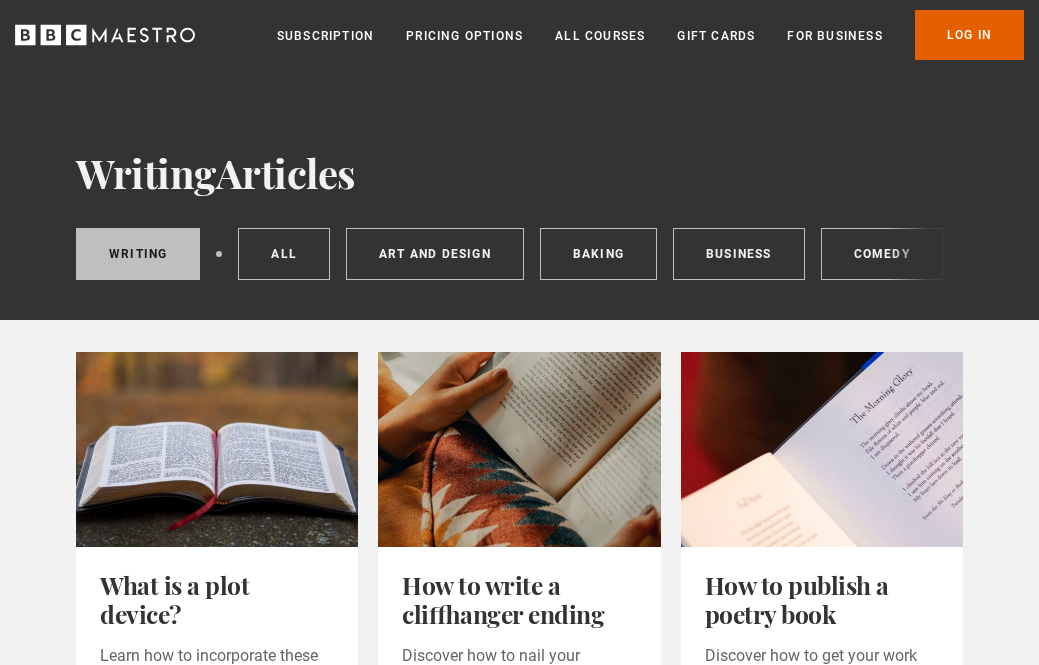 scroll, scrollTop: 111, scrollLeft: 0, axis: vertical 